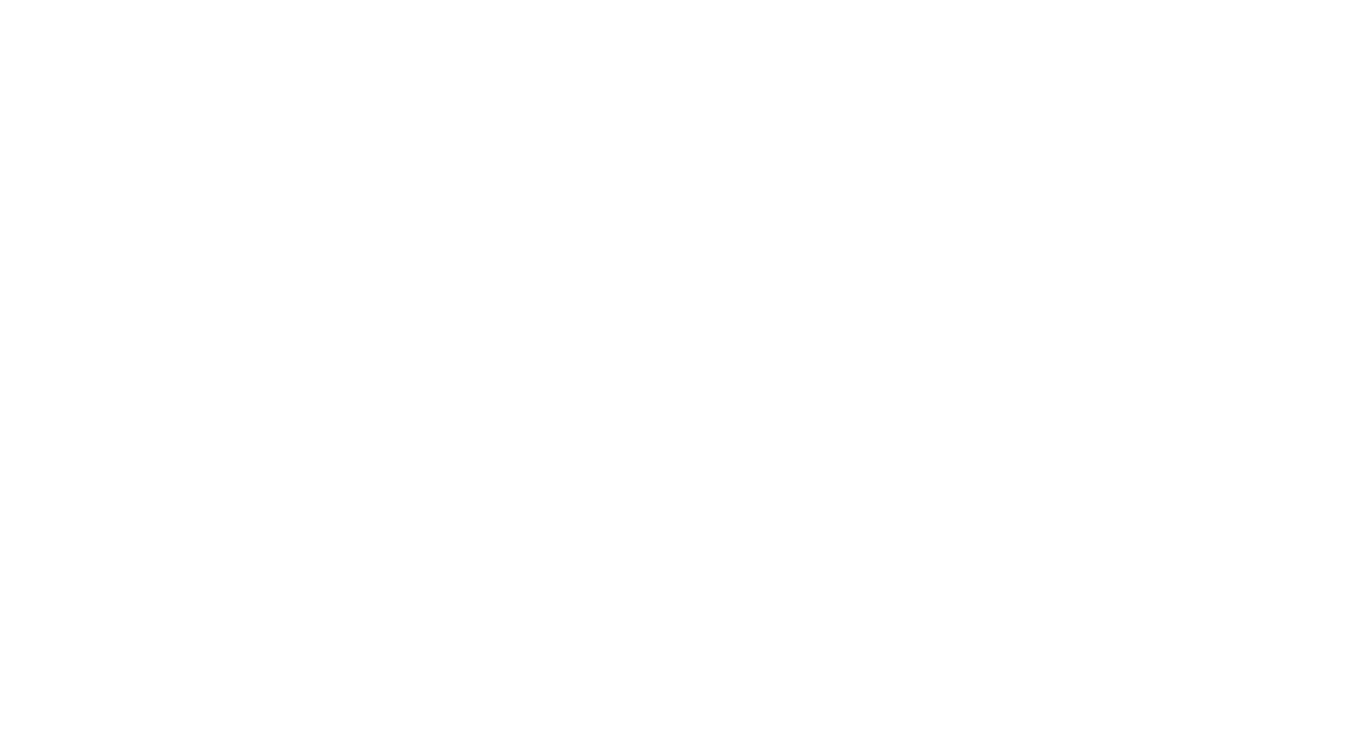 scroll, scrollTop: 0, scrollLeft: 0, axis: both 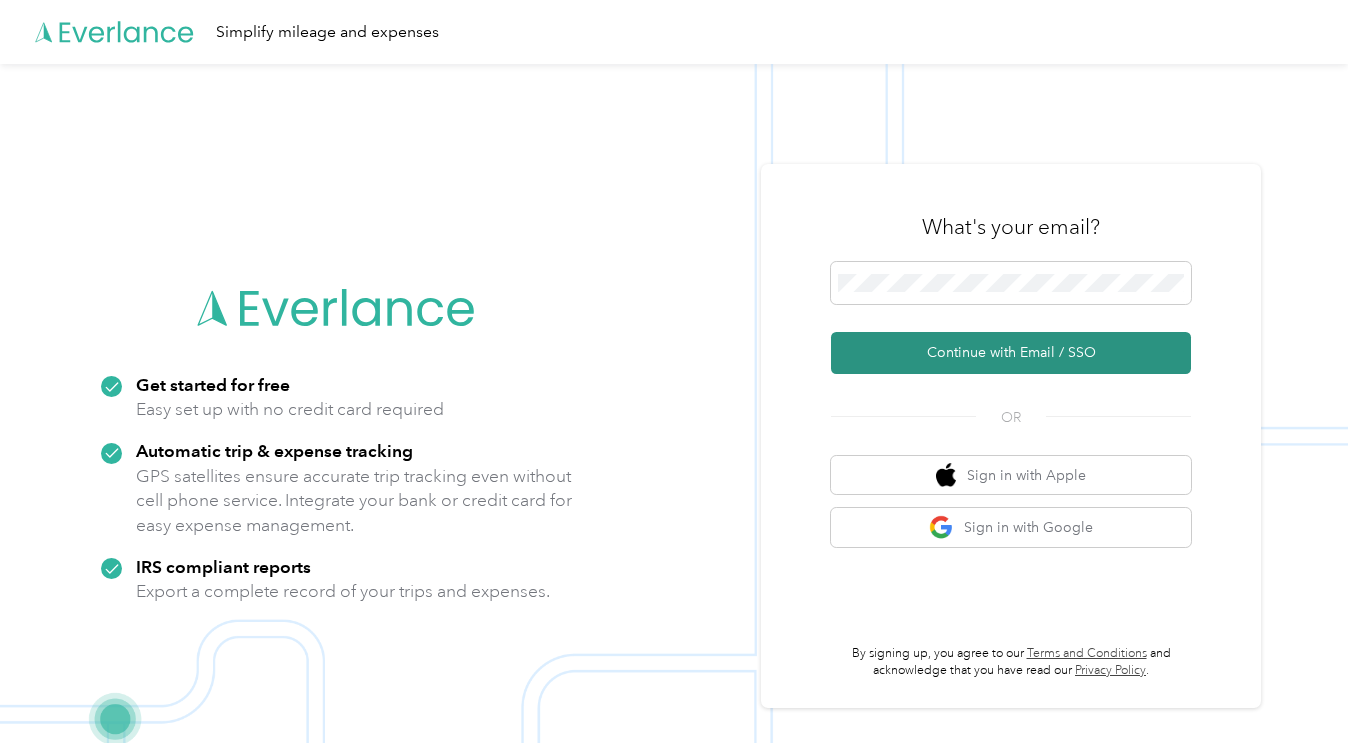 click on "Continue with Email / SSO" at bounding box center (1011, 353) 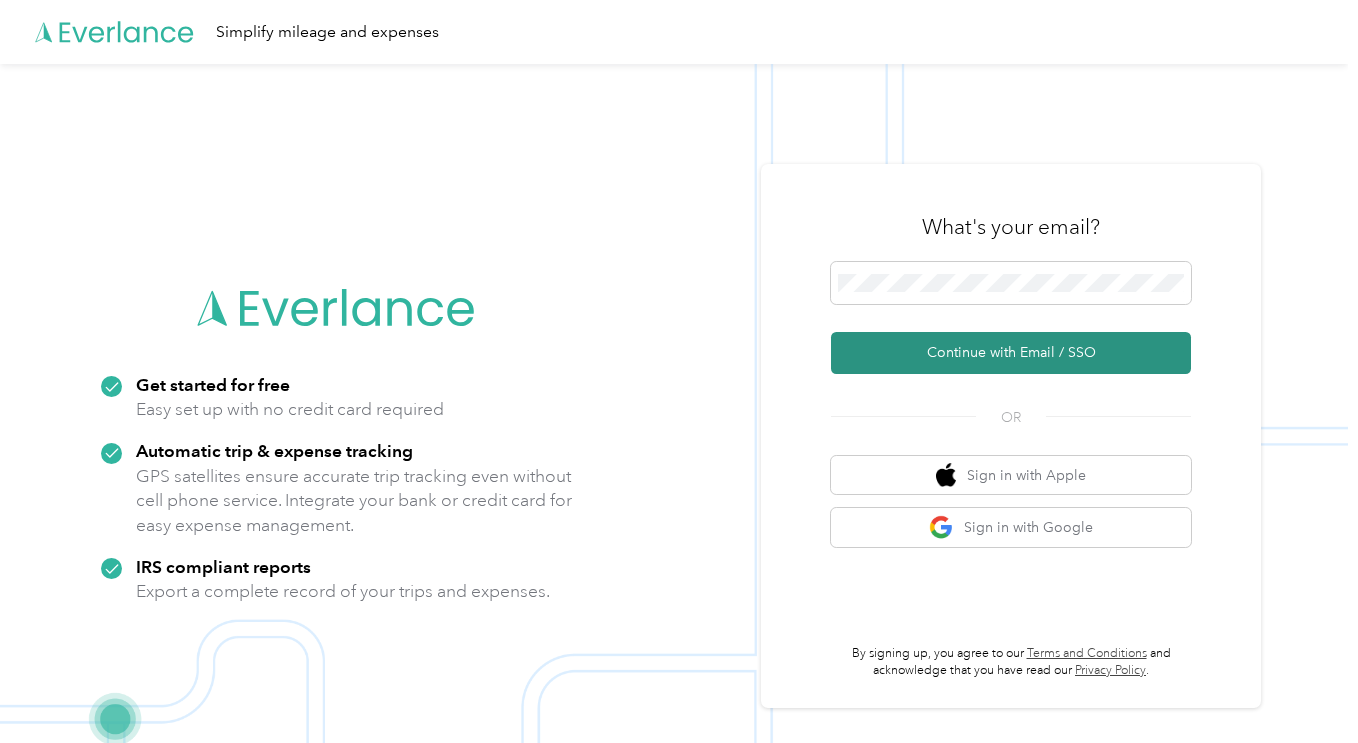 click on "Continue with Email / SSO" at bounding box center [1011, 353] 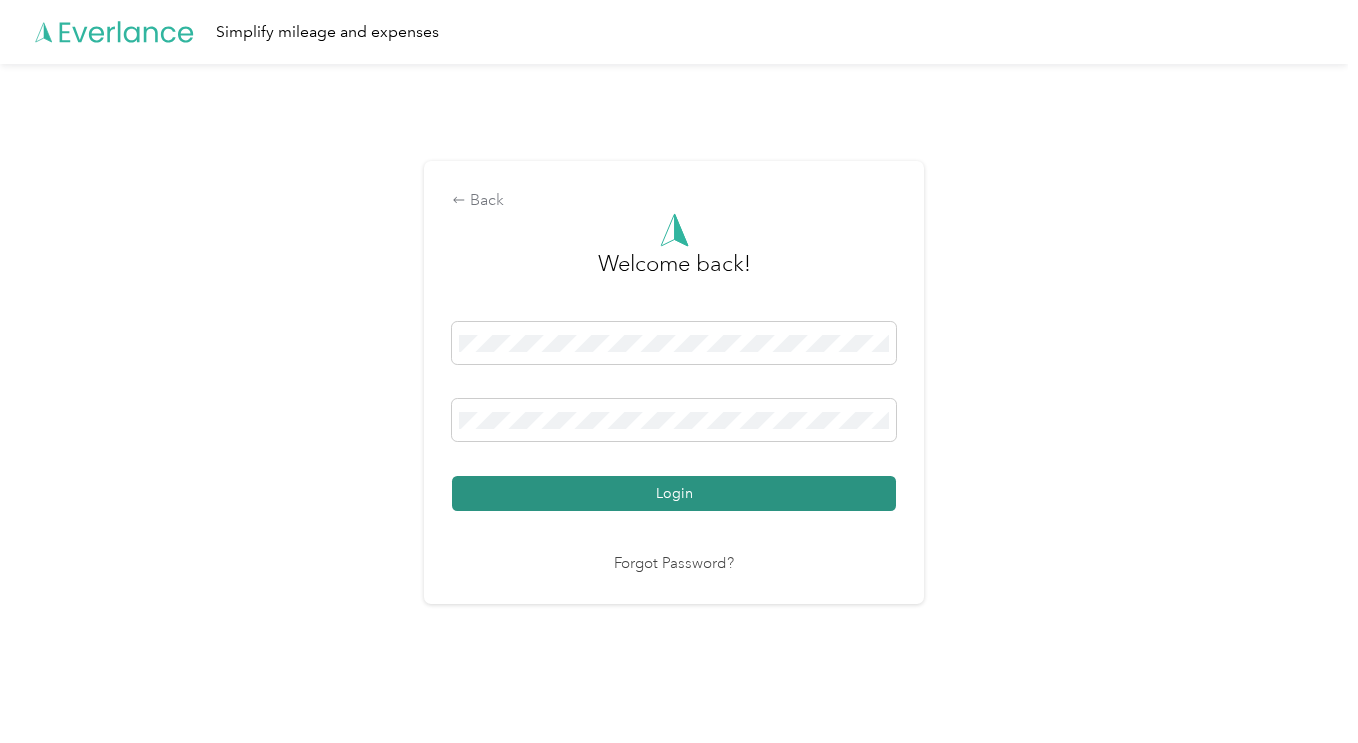 click on "Login" at bounding box center [674, 493] 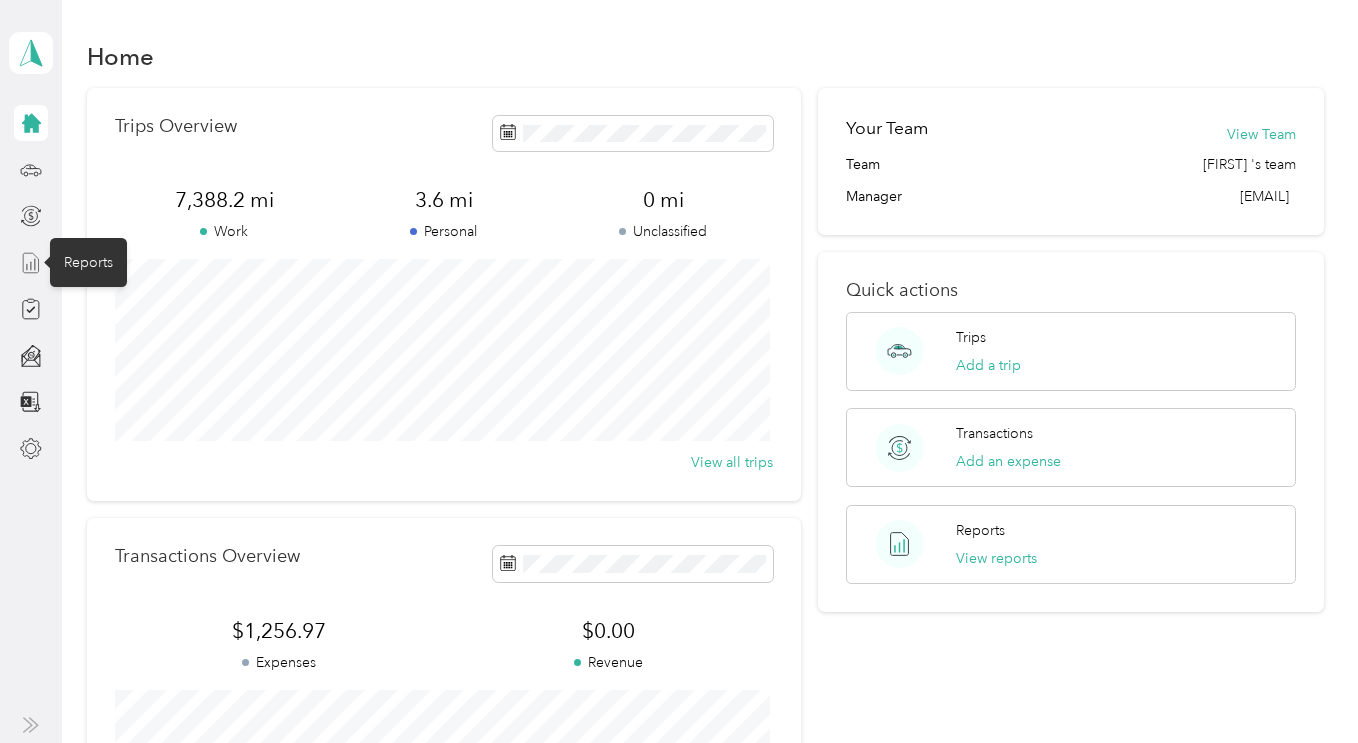click 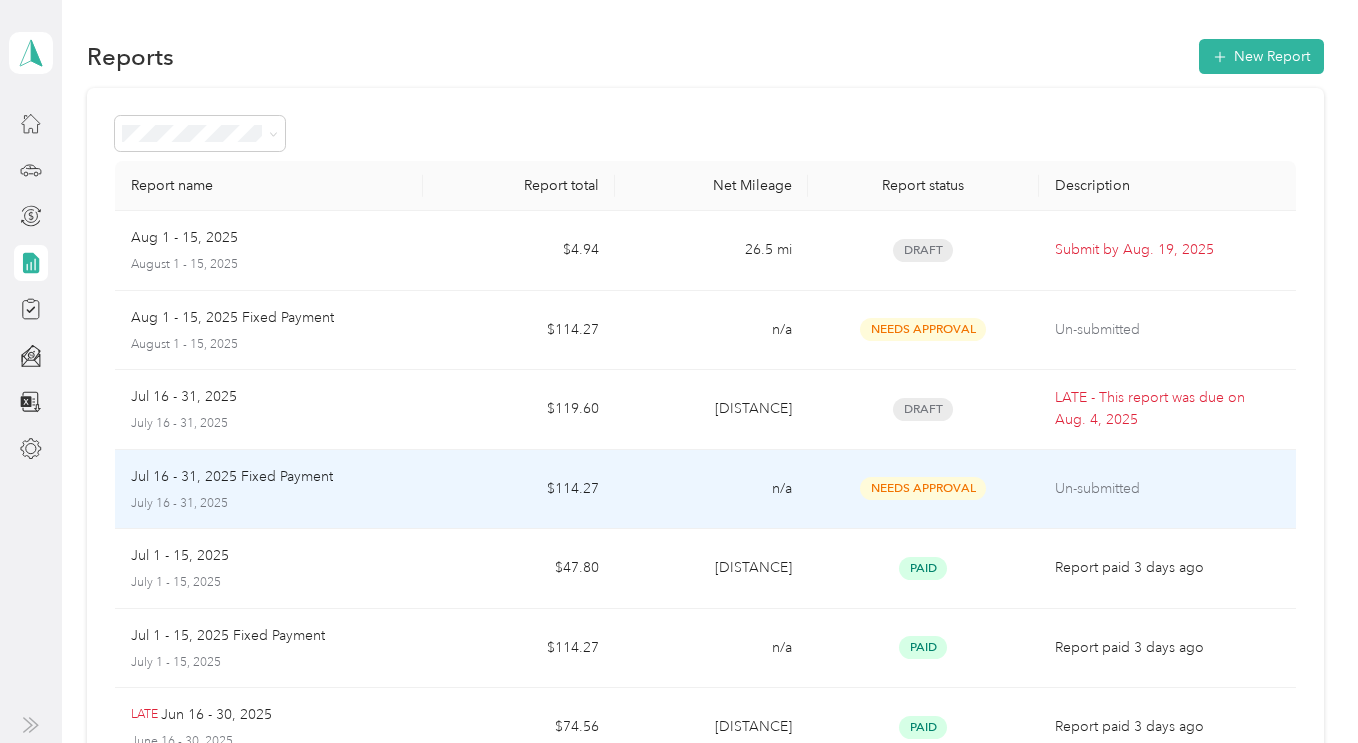 click on "Needs Approval" at bounding box center [923, 488] 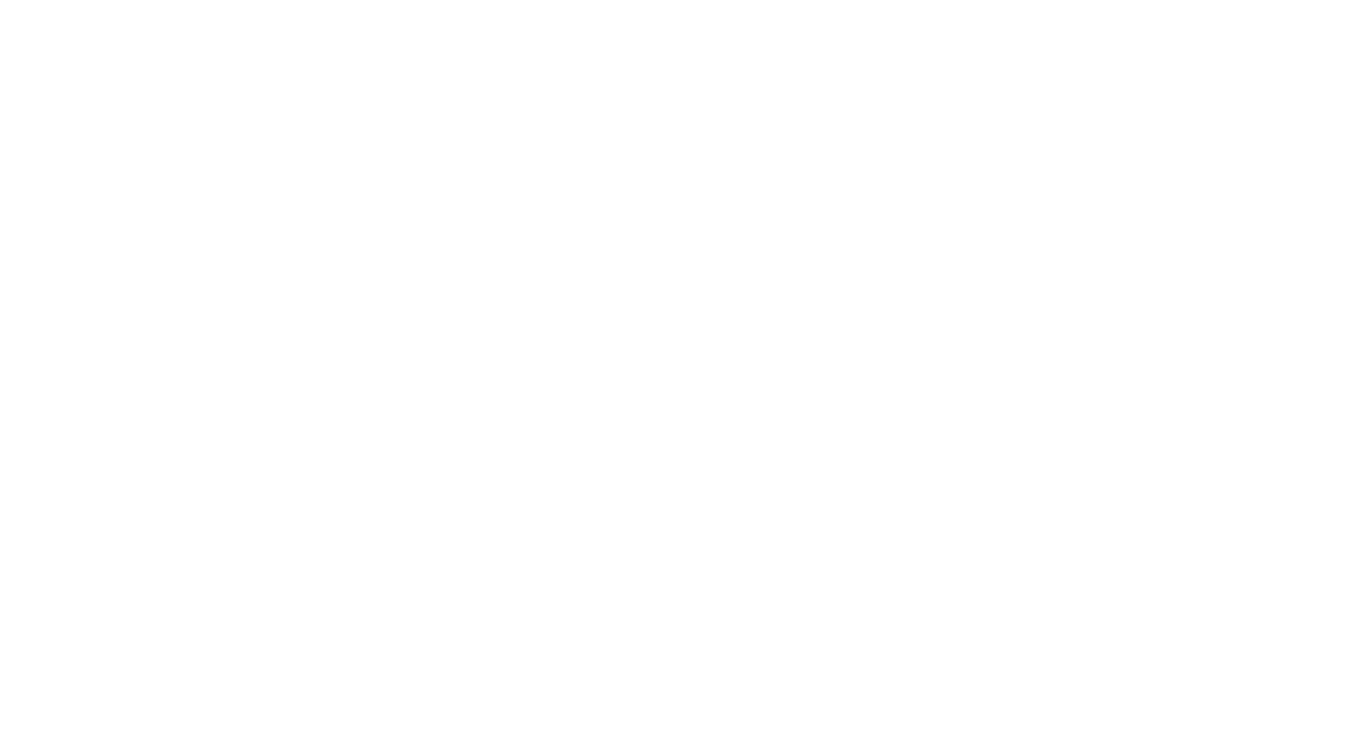 scroll, scrollTop: 0, scrollLeft: 0, axis: both 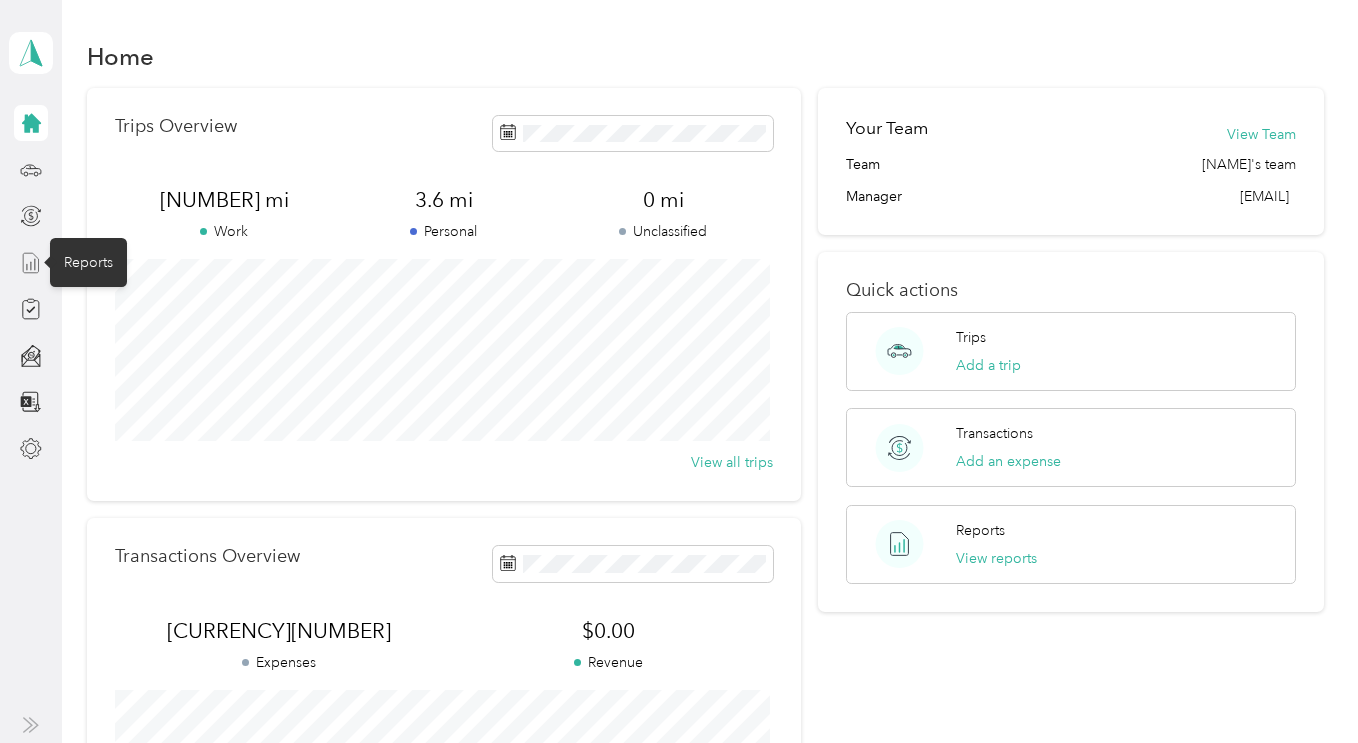 click 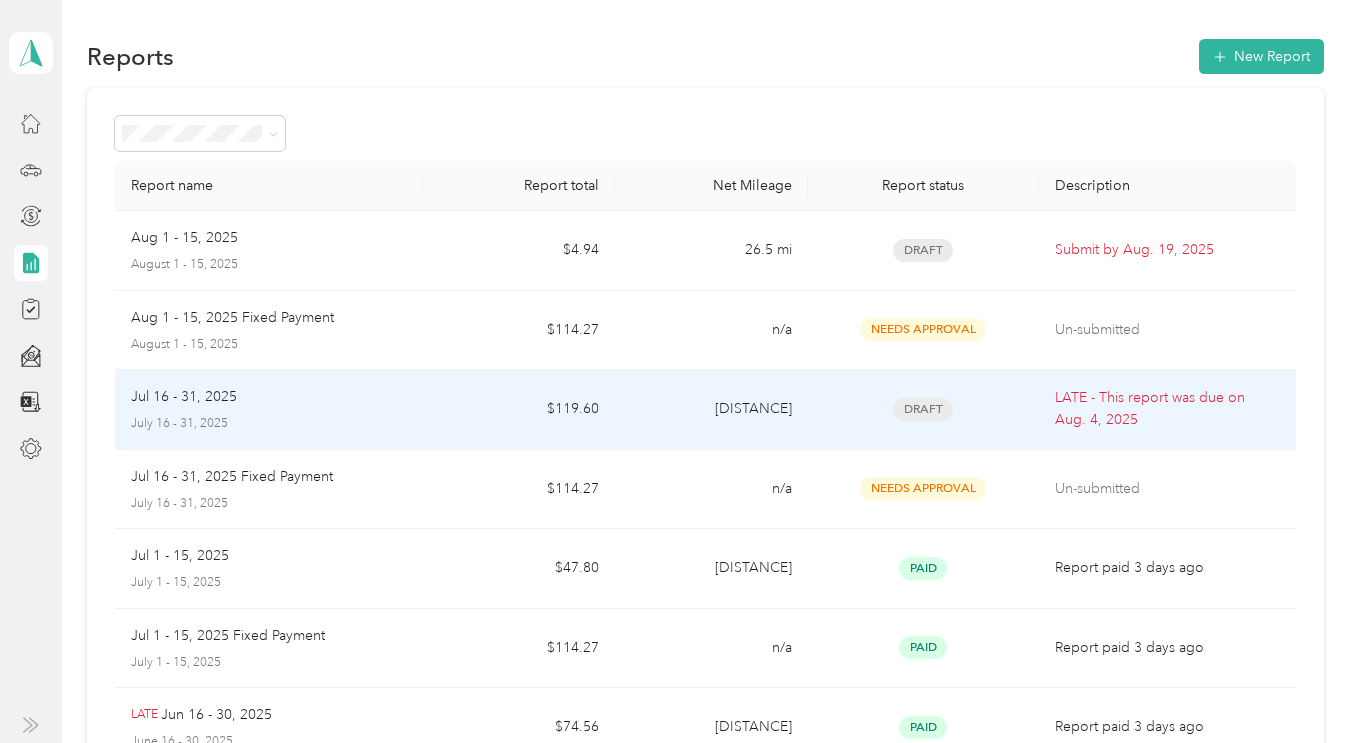 click on "Draft" at bounding box center (923, 409) 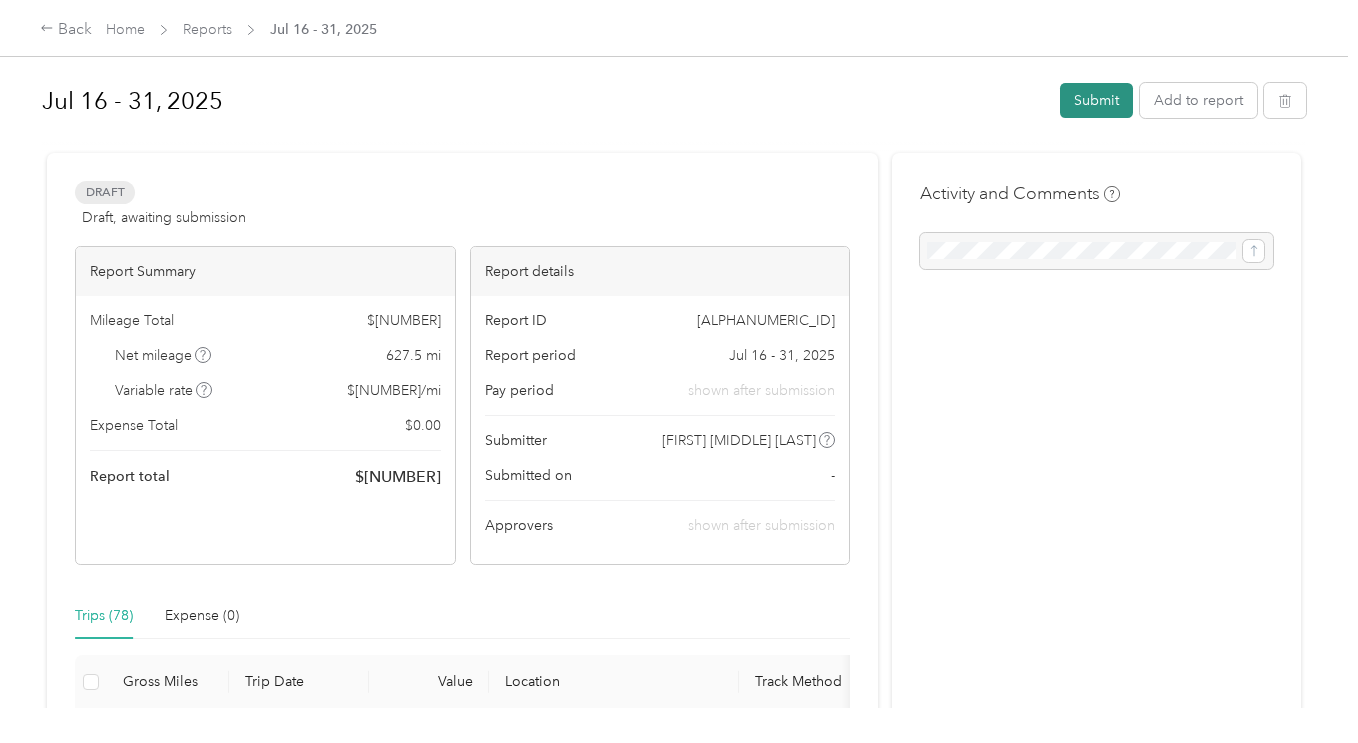 click on "Submit" at bounding box center (1096, 100) 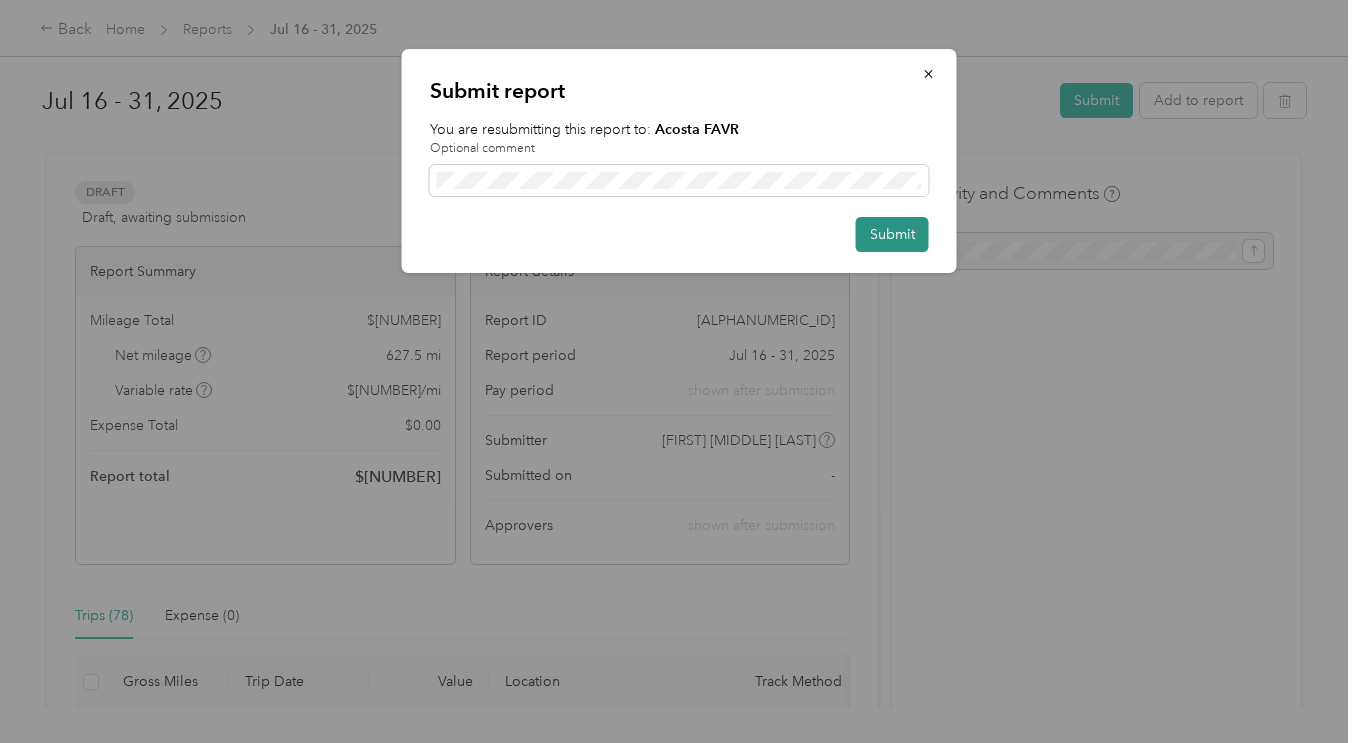 click on "Submit" at bounding box center [892, 234] 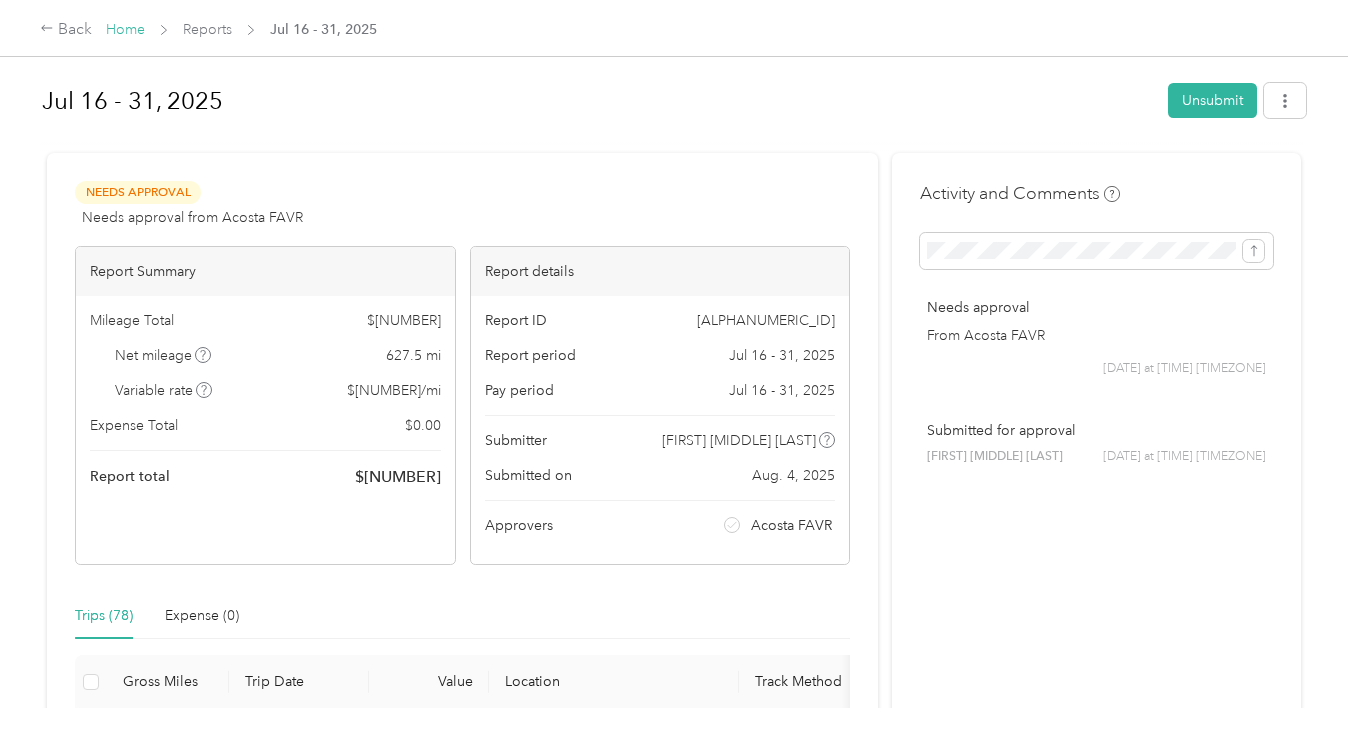 click on "Home" at bounding box center (125, 29) 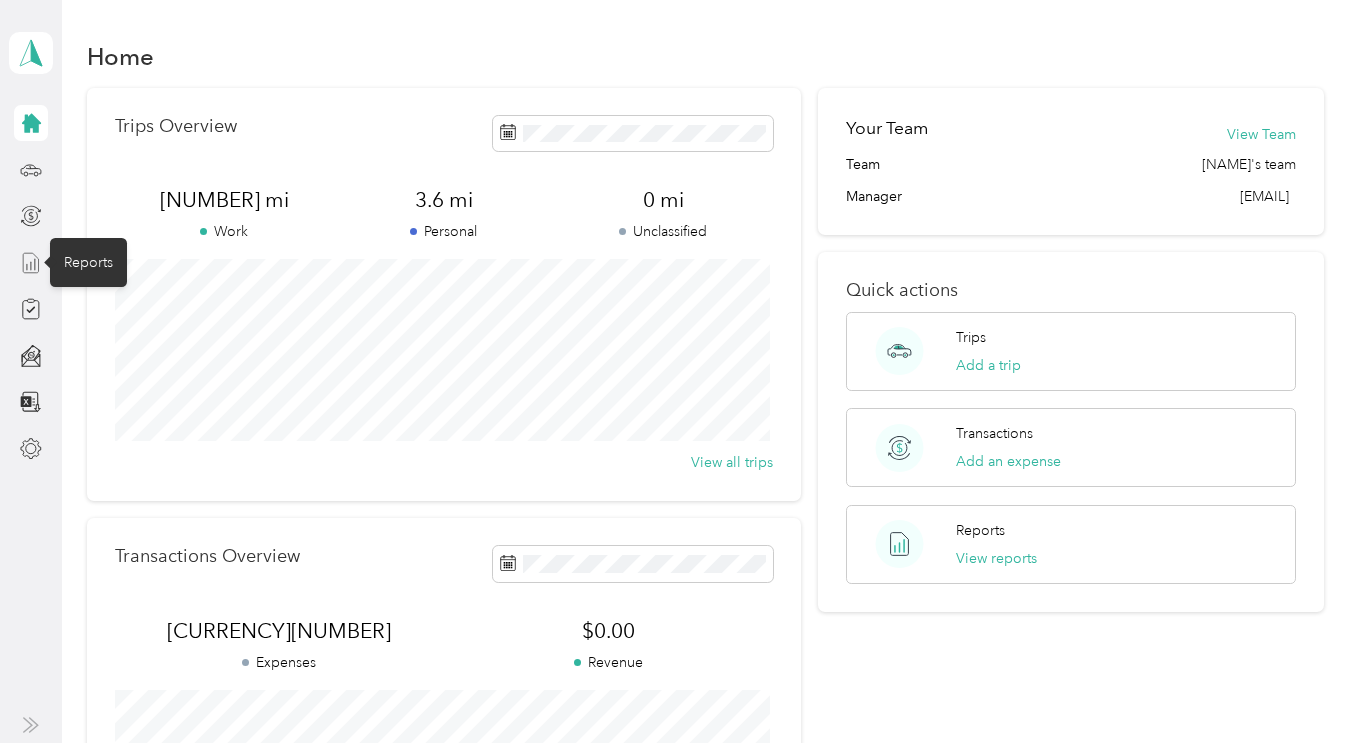 click 